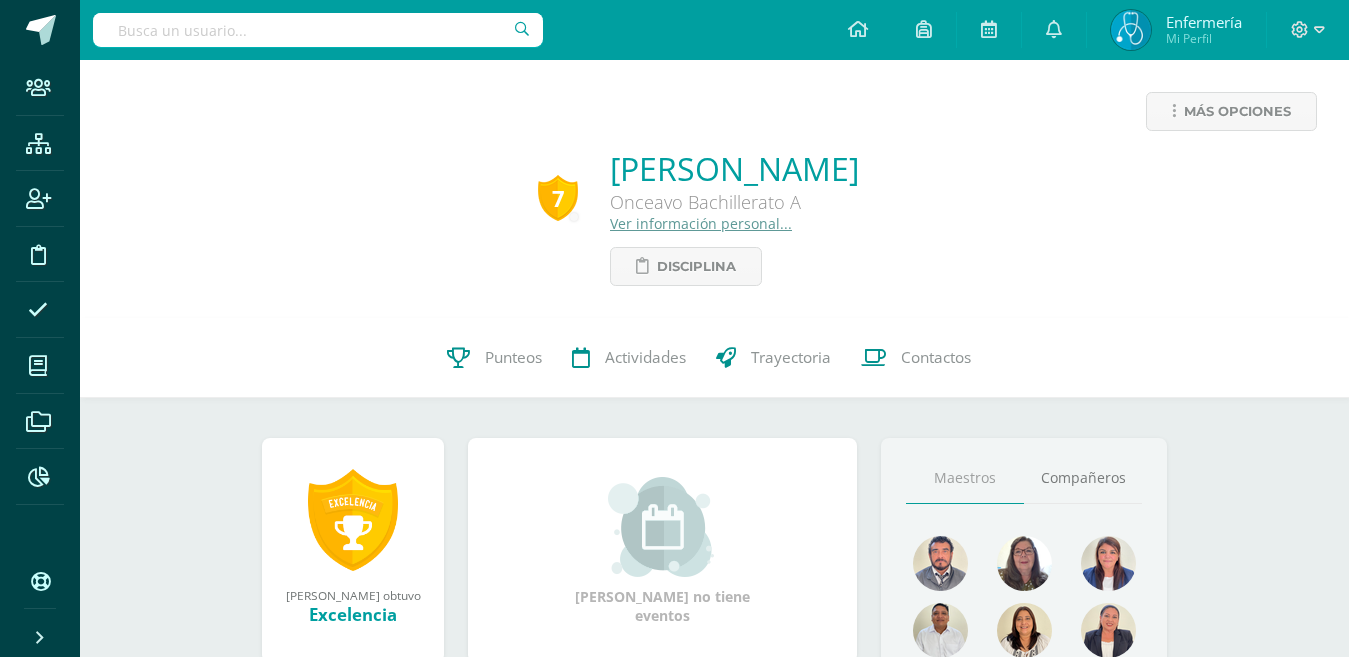 scroll, scrollTop: 0, scrollLeft: 0, axis: both 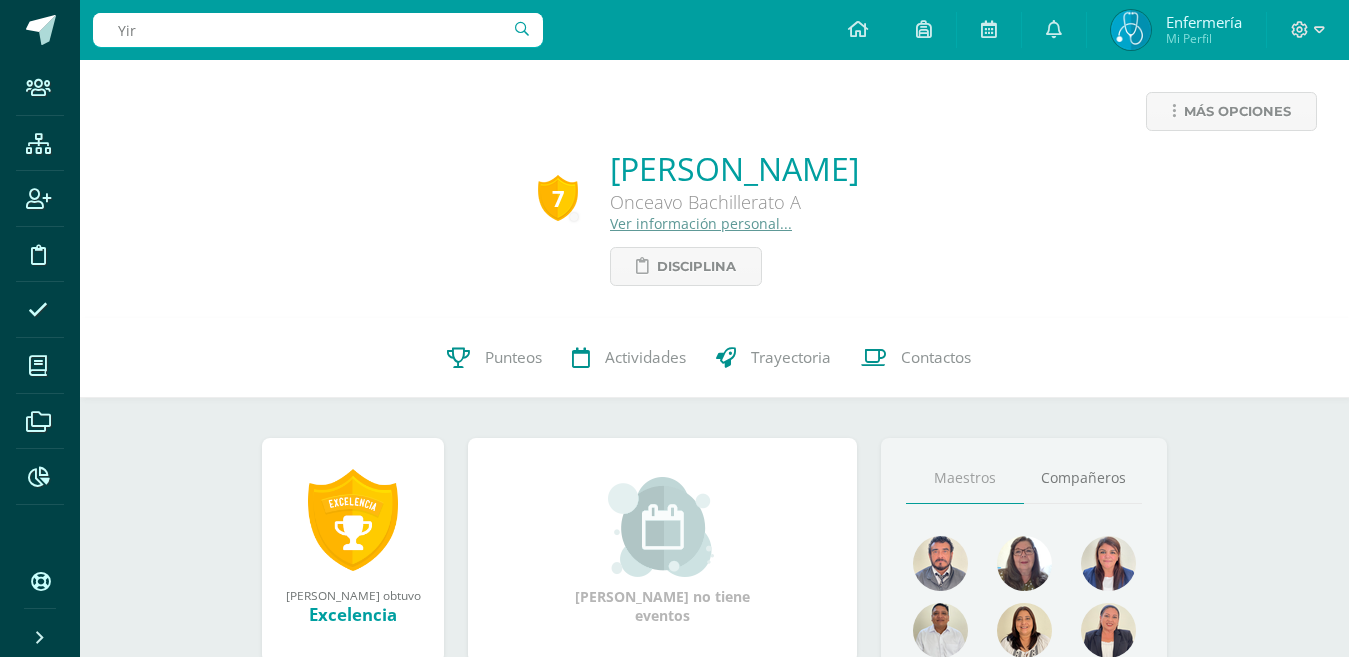 type on "Yire" 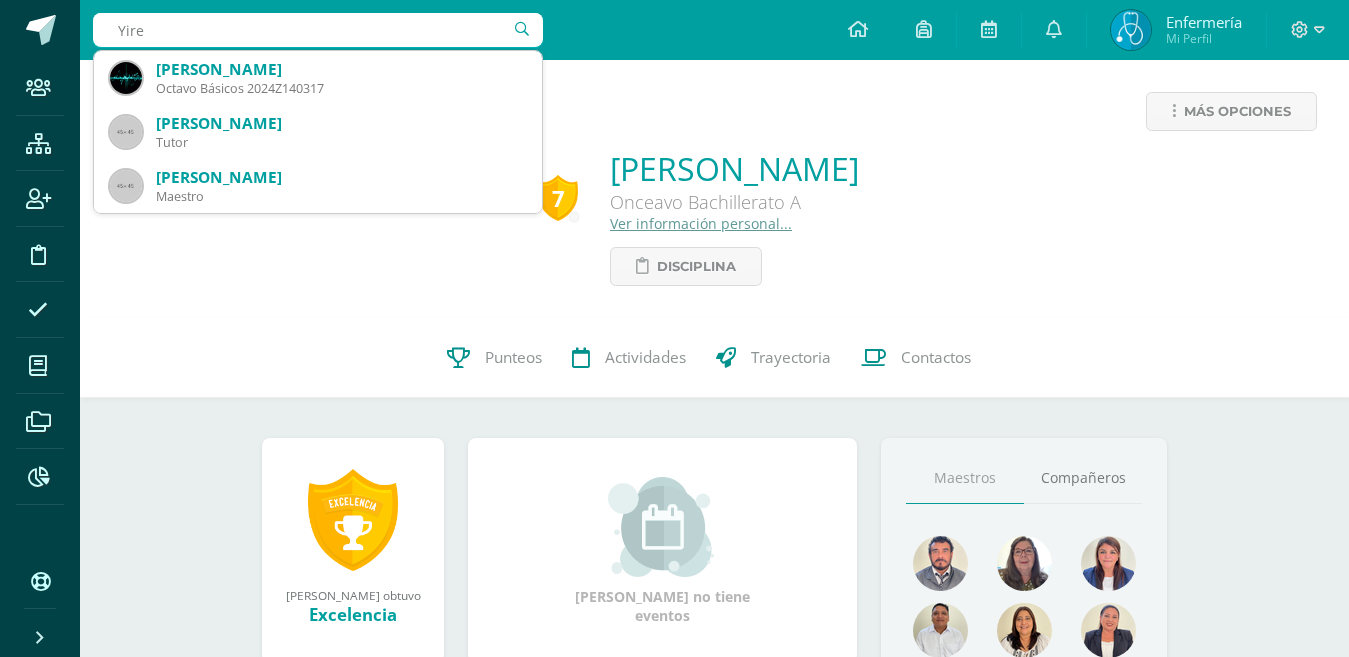 type 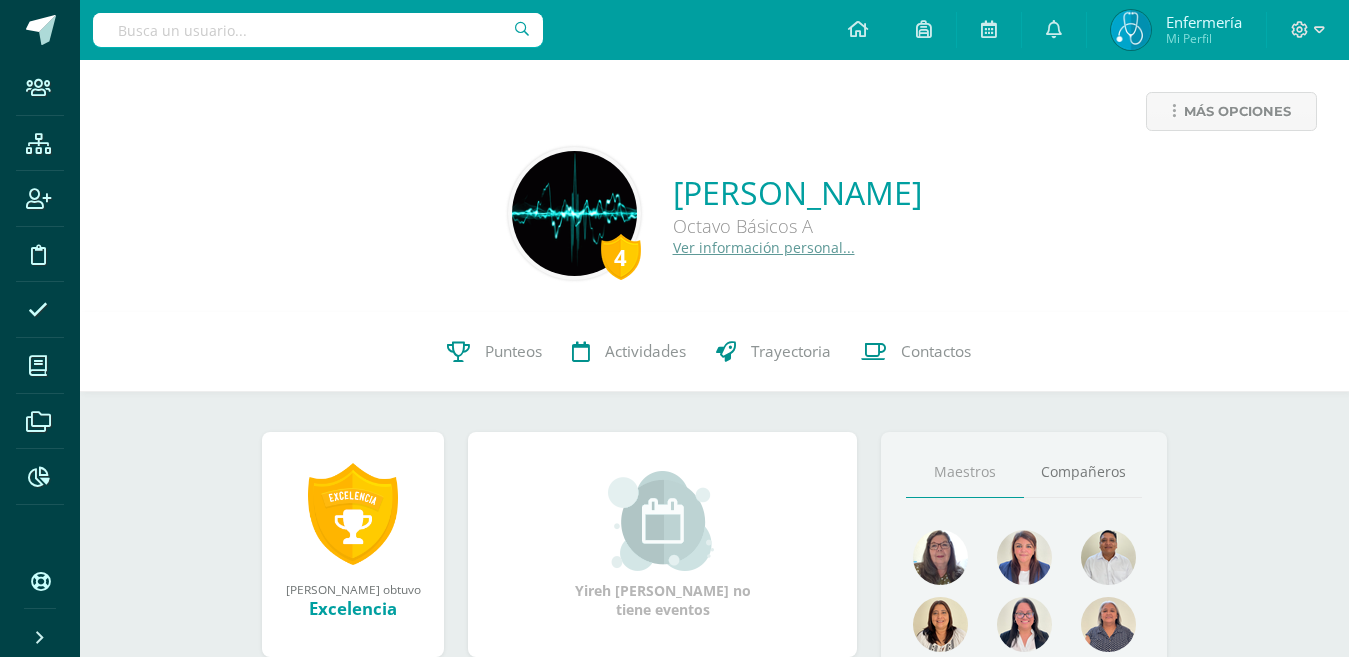 scroll, scrollTop: 0, scrollLeft: 0, axis: both 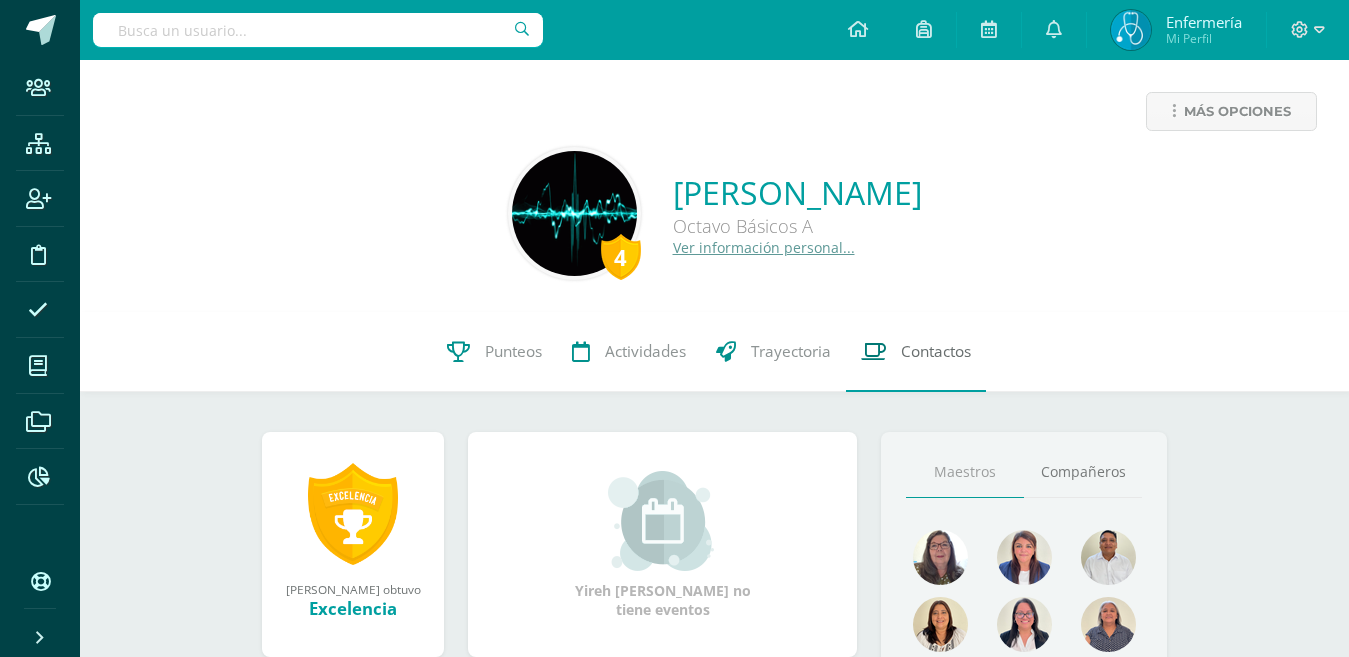 click on "Contactos" at bounding box center (936, 351) 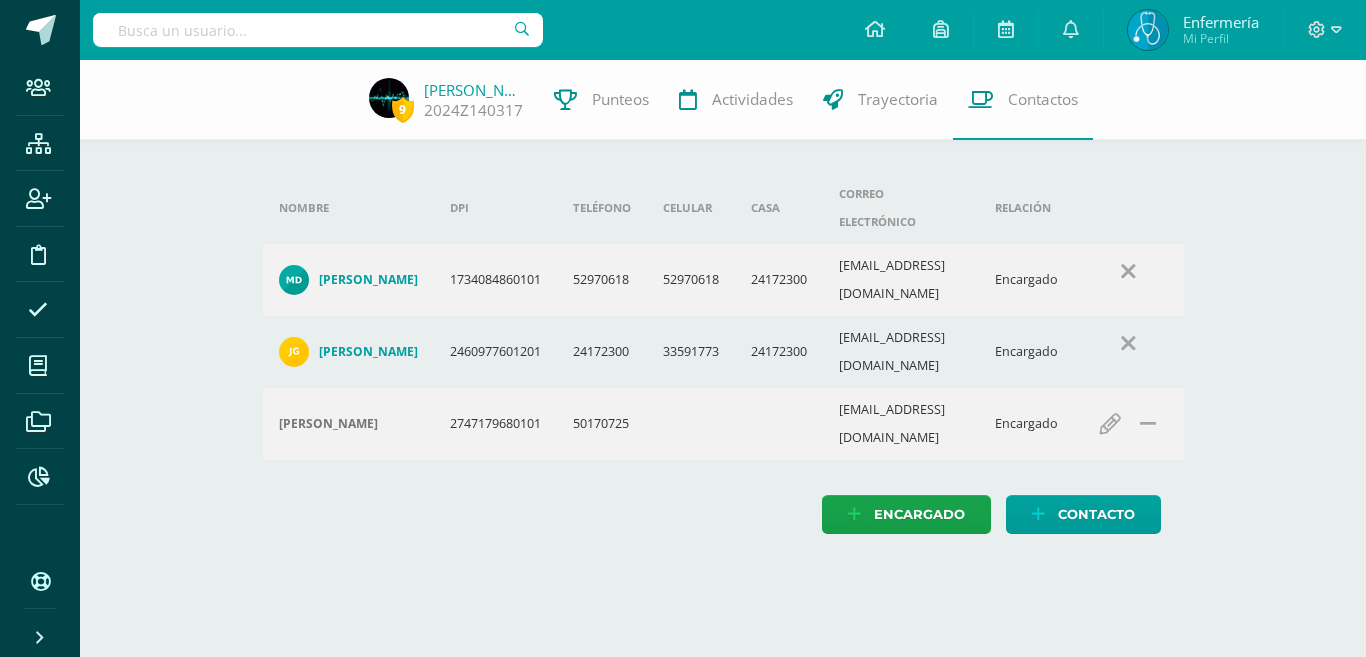 scroll, scrollTop: 0, scrollLeft: 0, axis: both 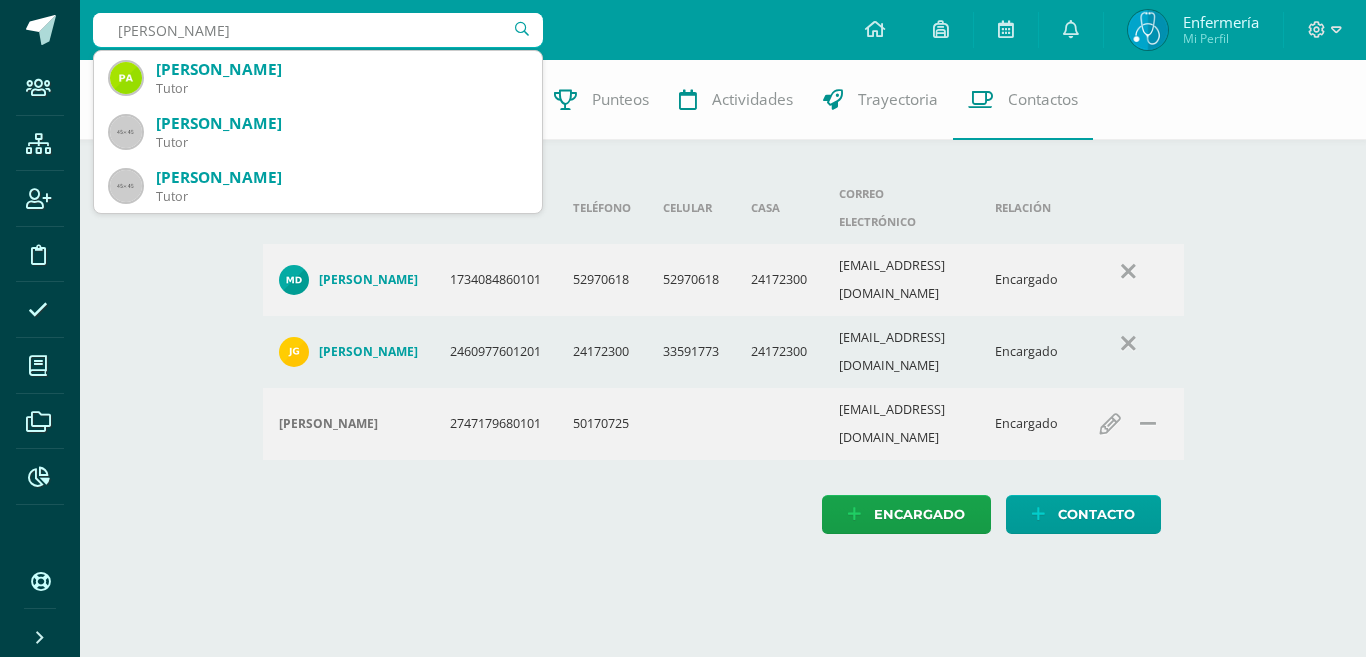 type on "Gavarrete Mendez" 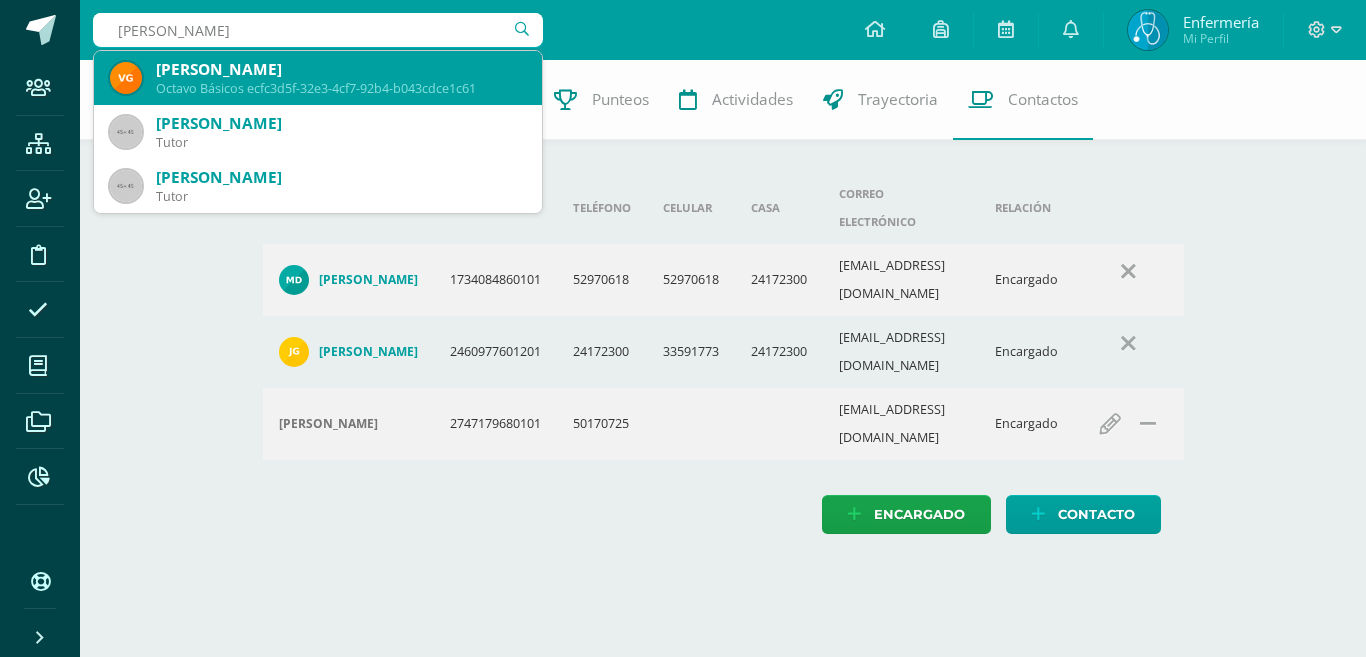 click on "Valentina Gavarrete Méndez" at bounding box center [341, 69] 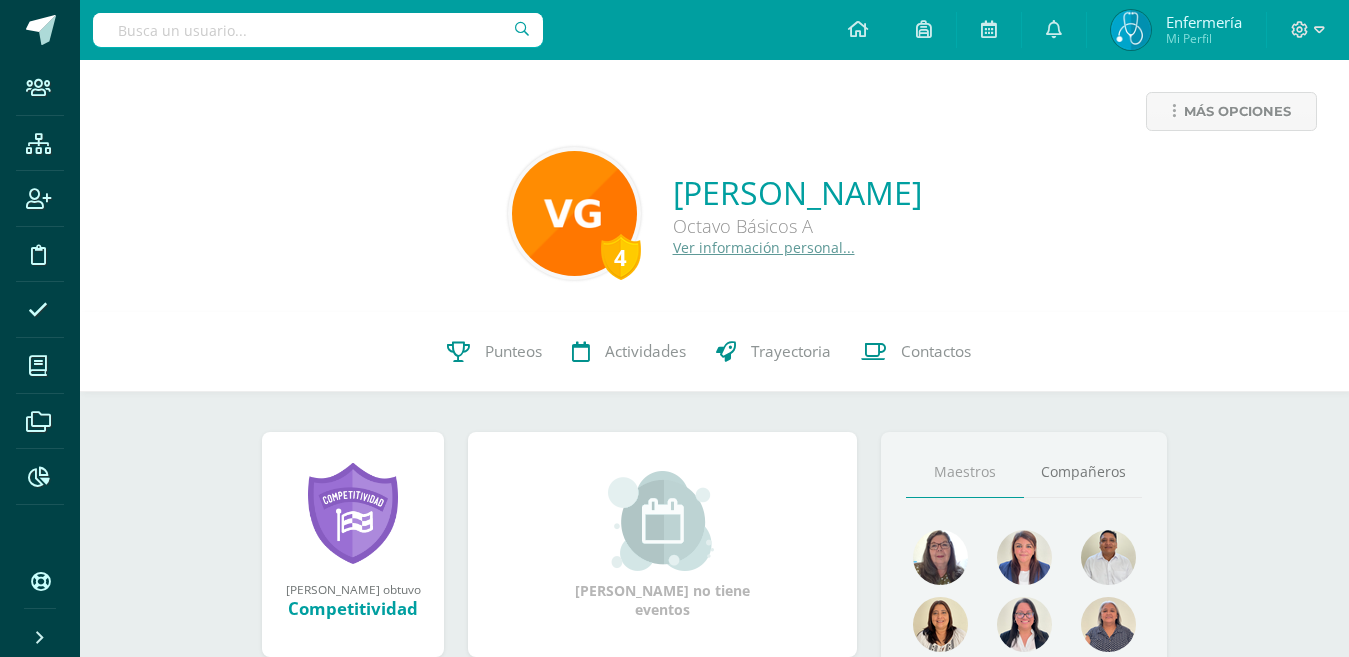 scroll, scrollTop: 0, scrollLeft: 0, axis: both 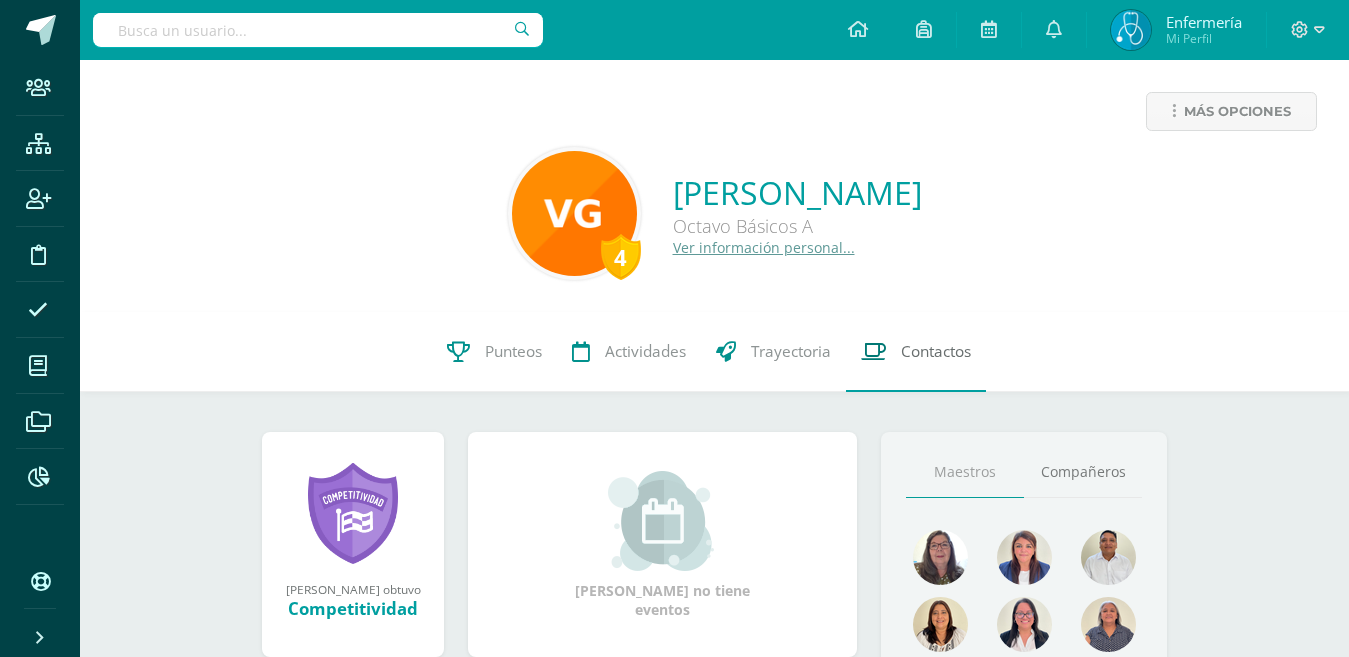 click on "Contactos" at bounding box center (936, 351) 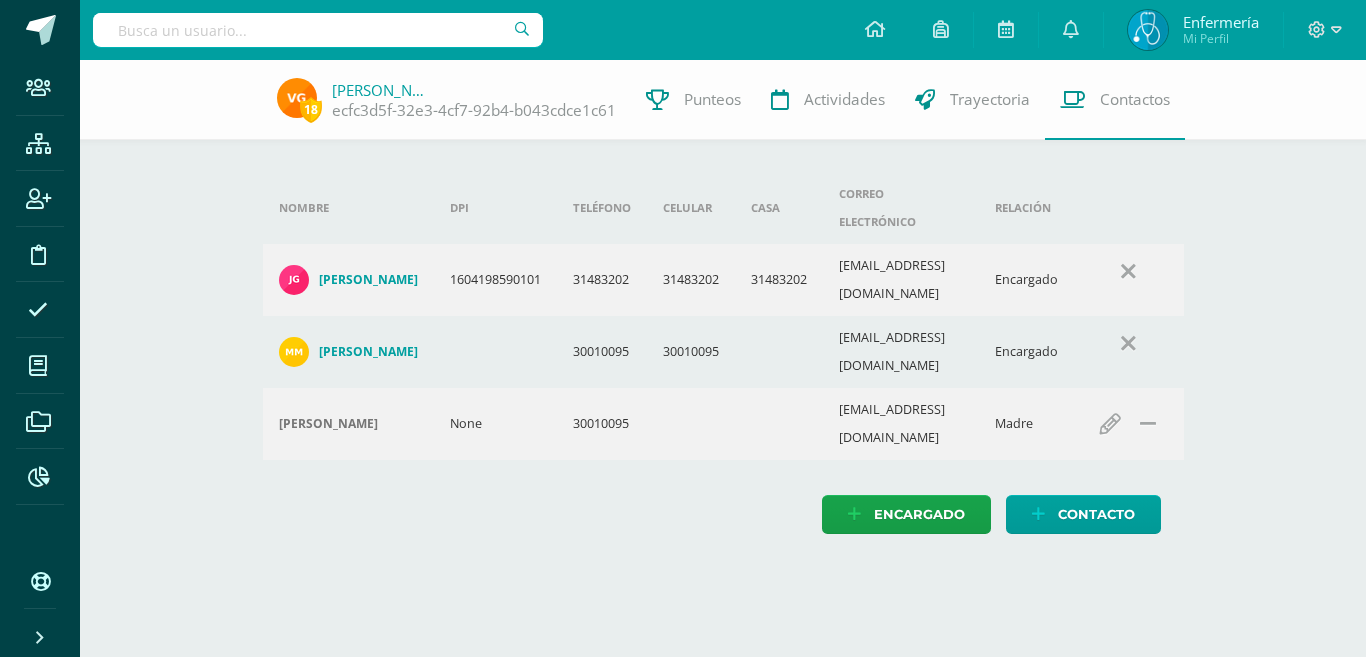 scroll, scrollTop: 0, scrollLeft: 0, axis: both 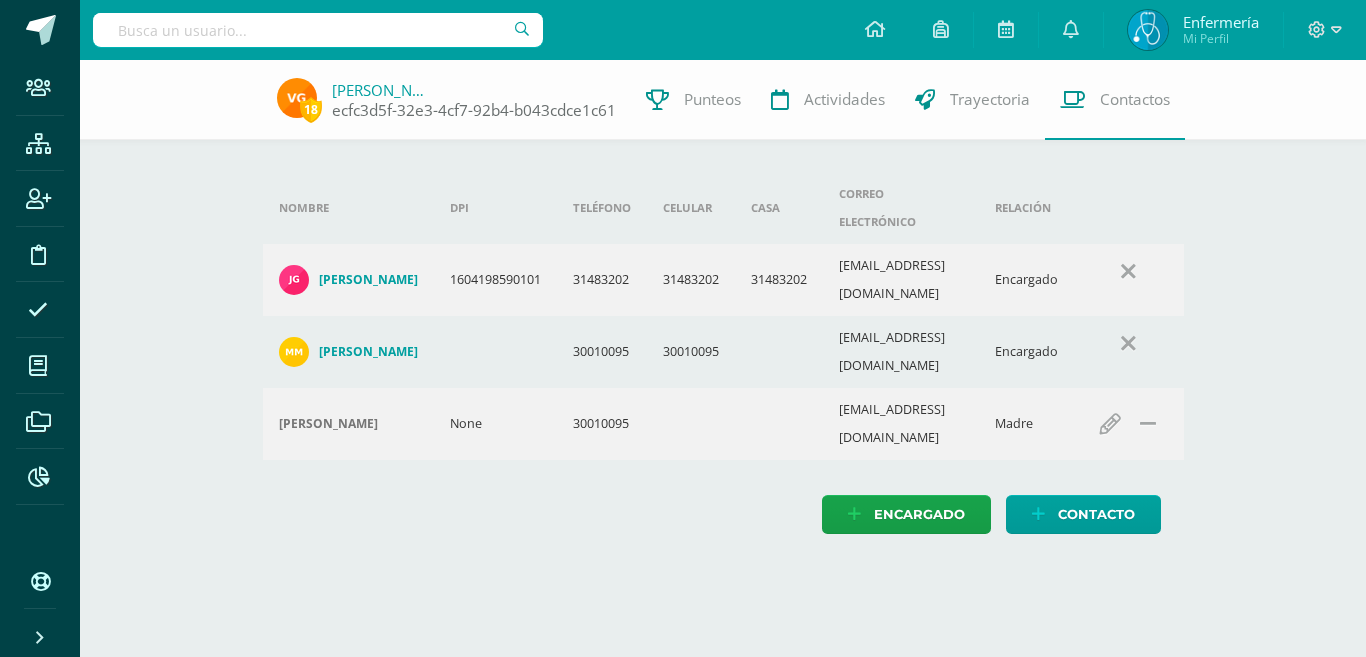 click on "[PERSON_NAME]" at bounding box center (382, 90) 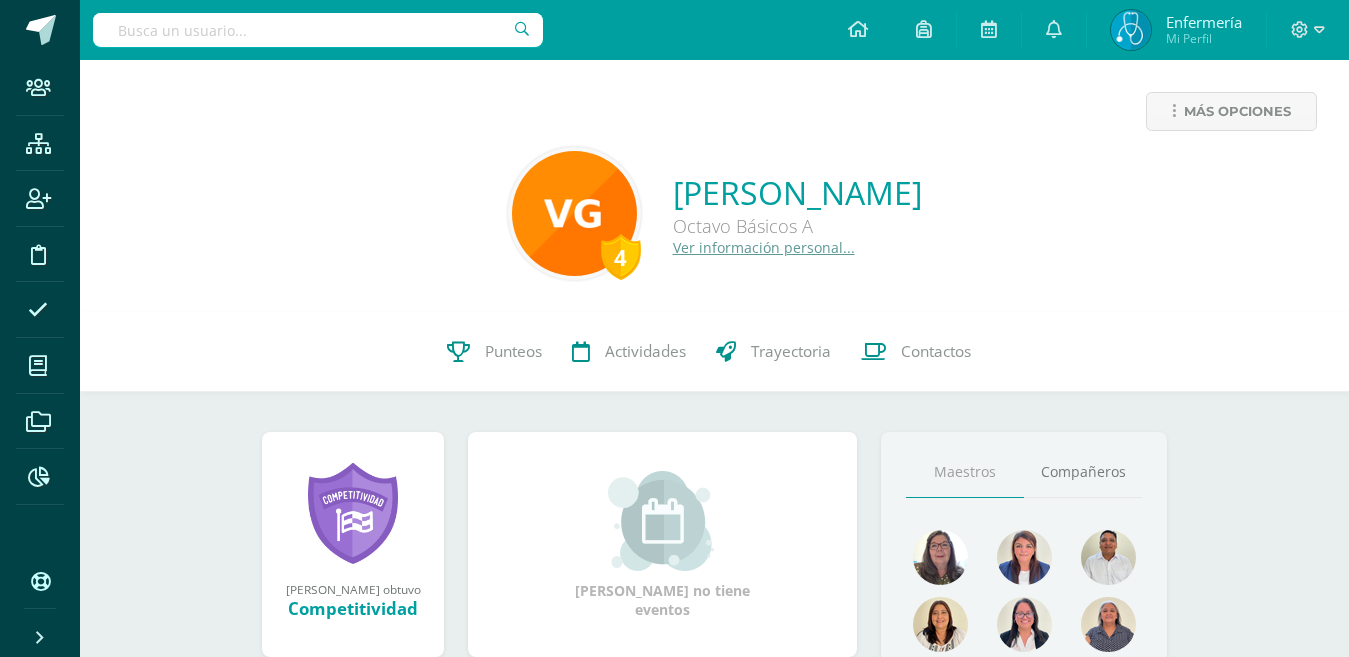 scroll, scrollTop: 0, scrollLeft: 0, axis: both 